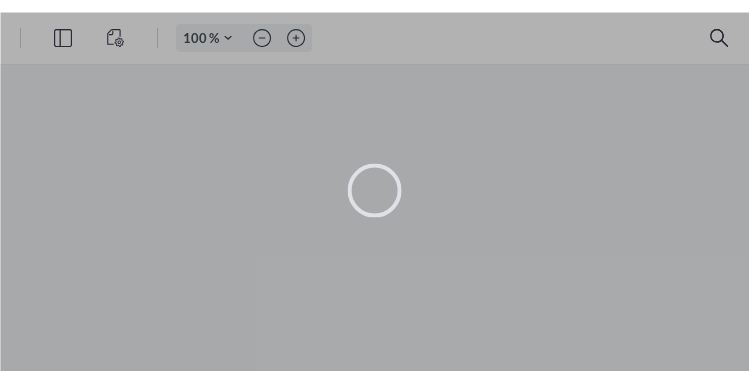 scroll, scrollTop: 0, scrollLeft: 0, axis: both 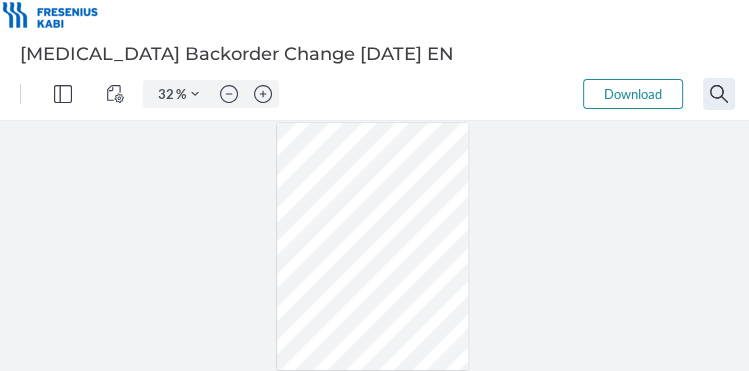 click at bounding box center (719, 94) 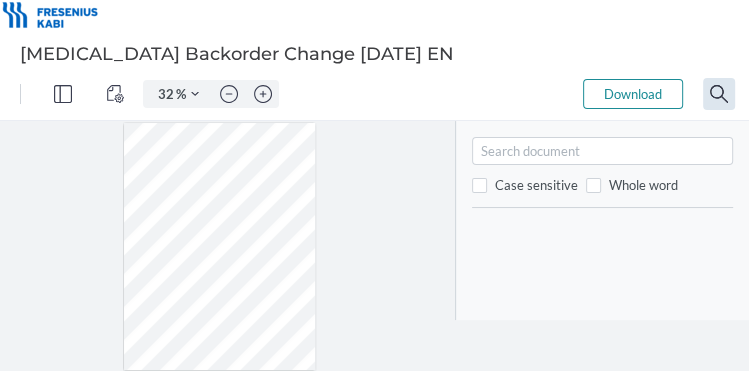 click at bounding box center (221, 246) 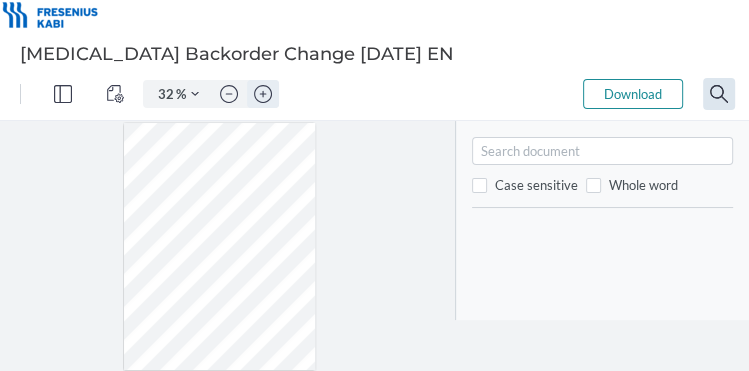 click at bounding box center [263, 94] 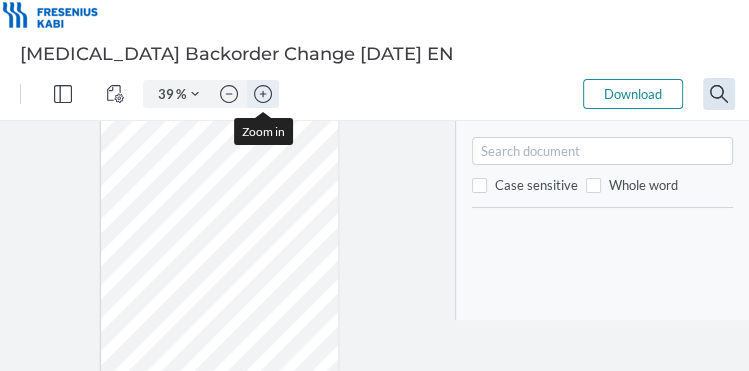 click at bounding box center [263, 94] 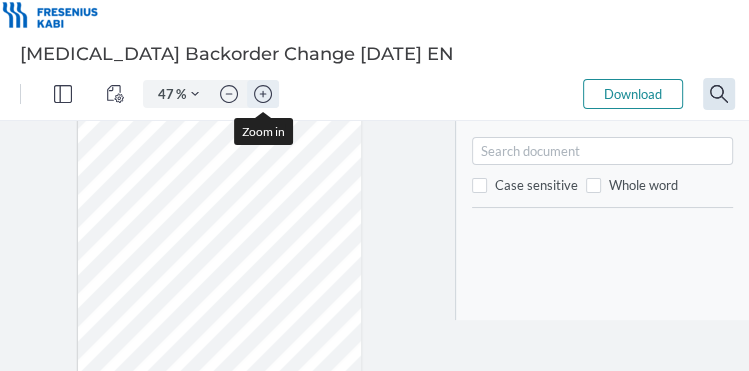 click at bounding box center (263, 94) 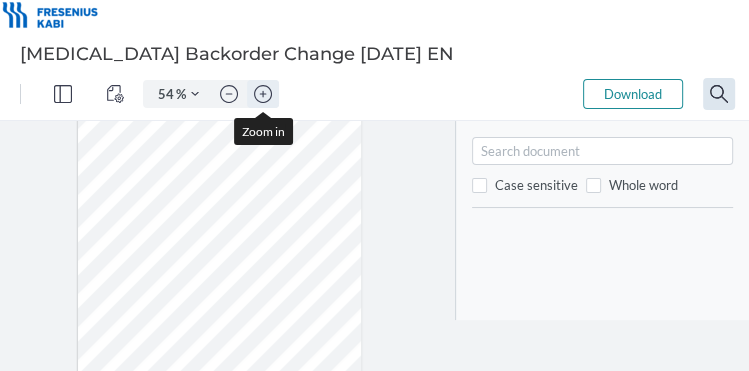 scroll, scrollTop: 69, scrollLeft: 0, axis: vertical 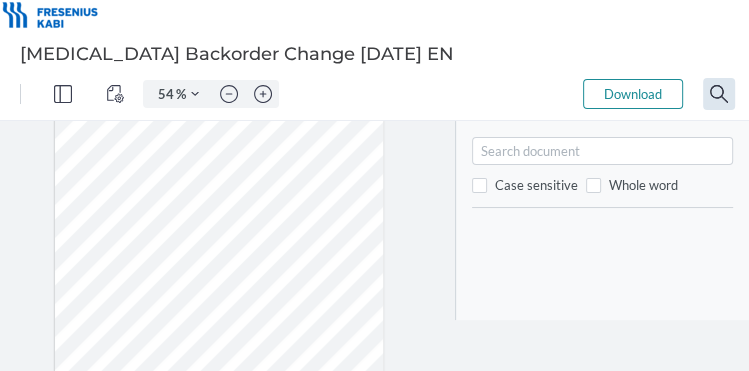 click at bounding box center [221, 246] 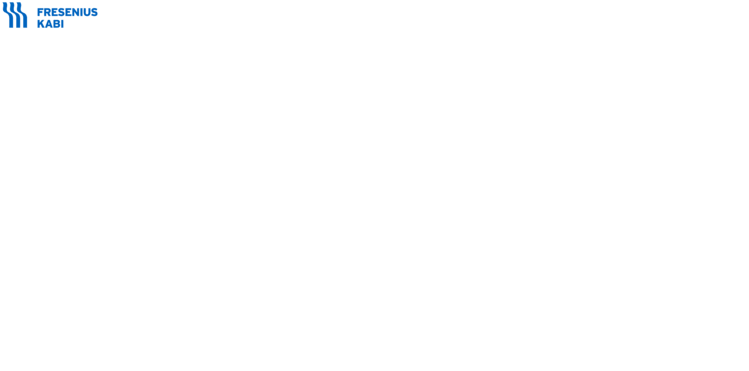 scroll, scrollTop: 0, scrollLeft: 0, axis: both 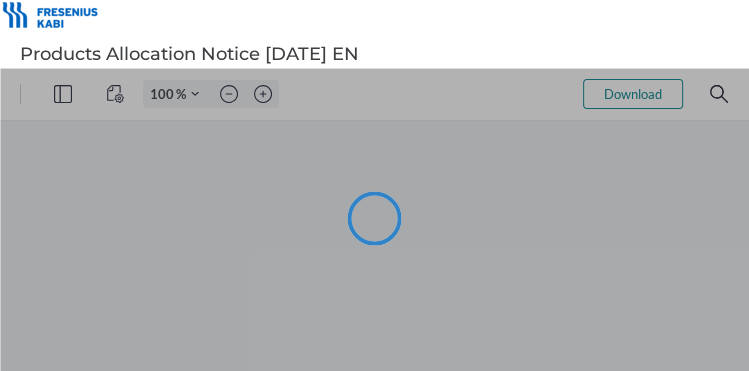type on "32" 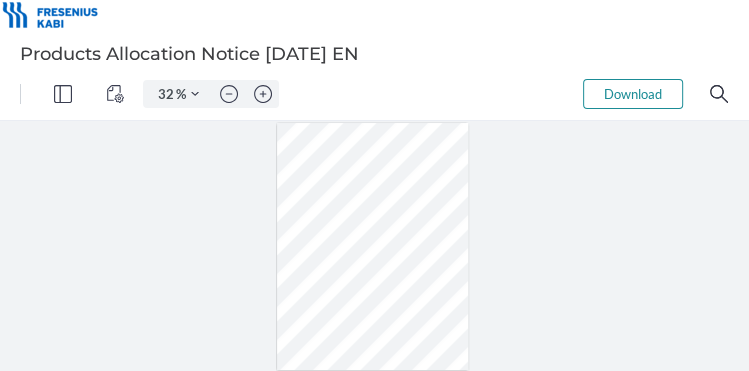 click on "Download" at bounding box center (633, 94) 